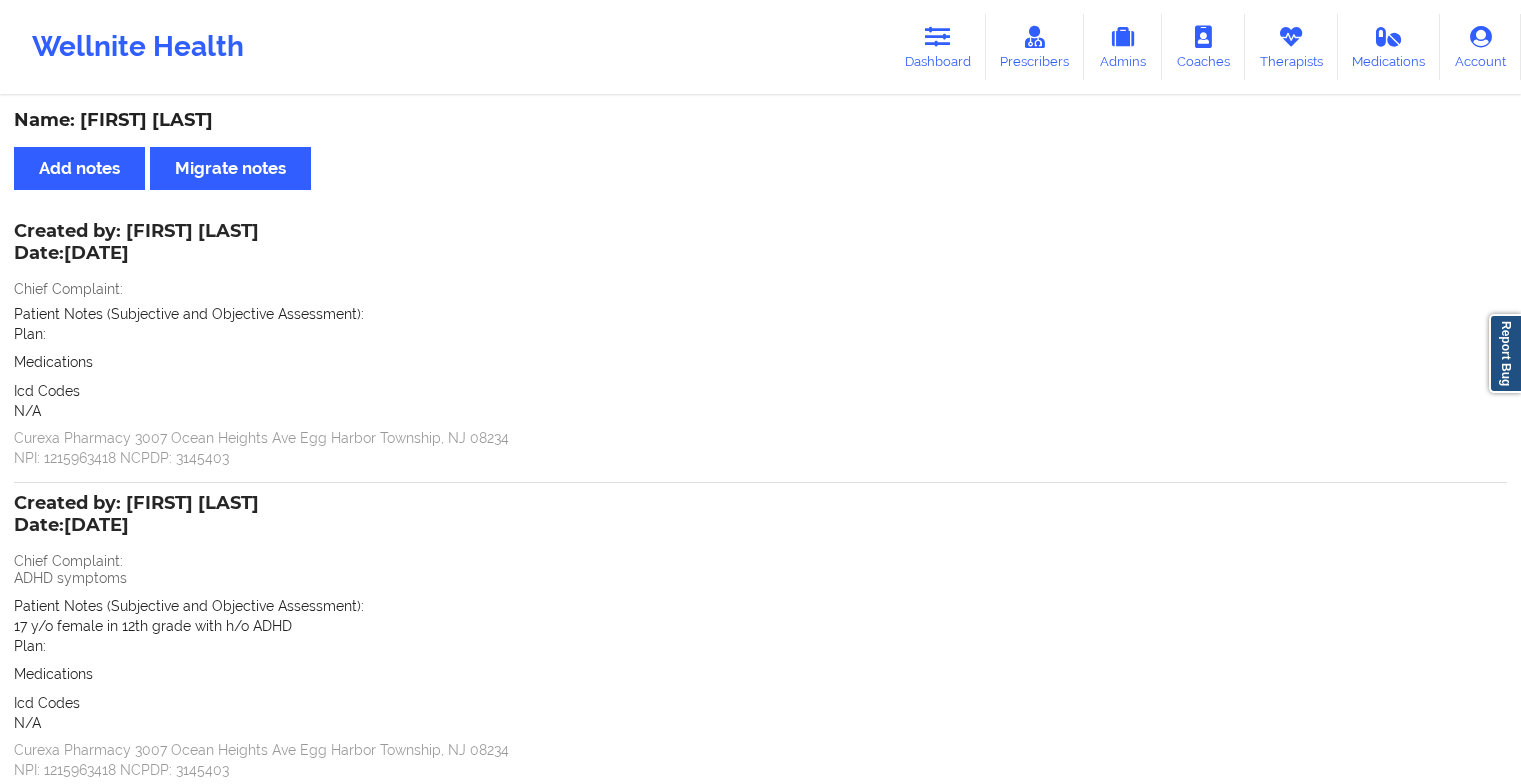scroll, scrollTop: 0, scrollLeft: 0, axis: both 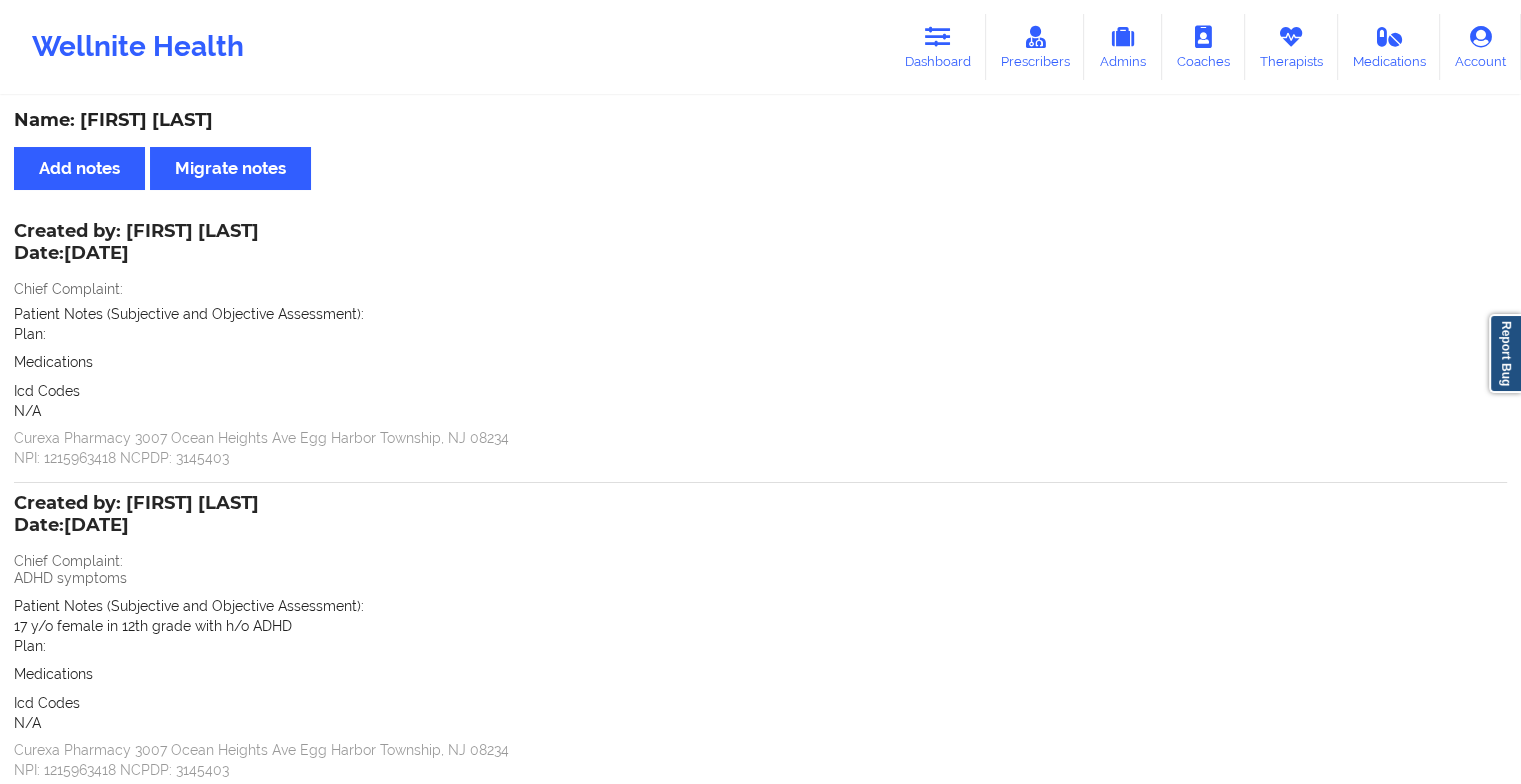 click on "Dashboard" at bounding box center [938, 47] 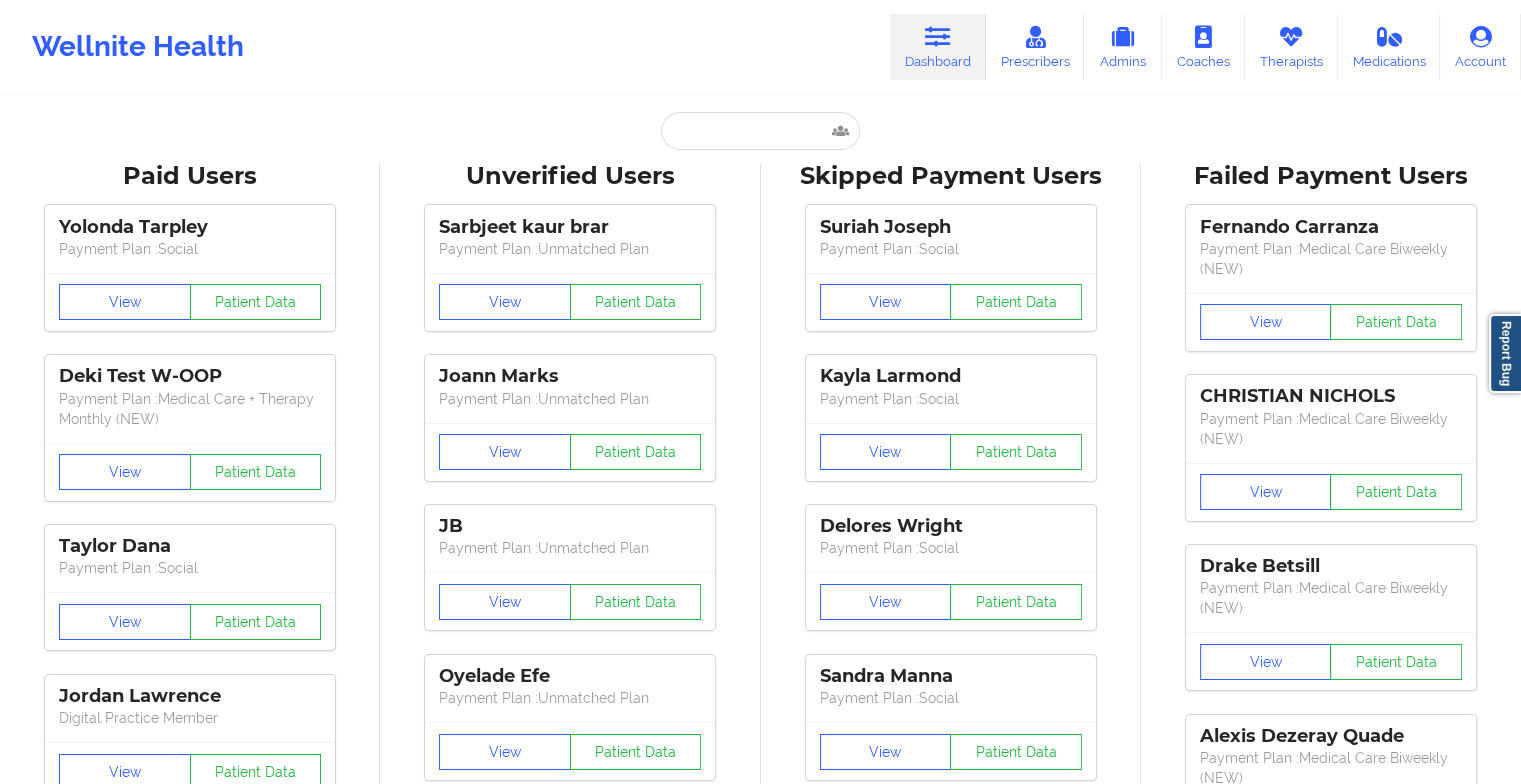 click on "Paid Users [FIRST] [LAST] Payment Plan :  Social View Patient Data Deki Test W-OOP Payment Plan :  Medical Care + Therapy Monthly (NEW) View Patient Data [FIRST] [LAST] Payment Plan :  Social View Patient Data [FIRST] [LAST] Digital Practice Member  View Patient Data SHARON R JACKSON Payment Plan :  Social View Patient Data [FIRST] [LAST]  Payment Plan :  Social View Patient Data ⟨ 1 2 3 ⟩ Unverified Users [FIRST] [LAST] Payment Plan :  Unmatched Plan View Patient Data [FIRST] [LAST] Payment Plan :  Unmatched Plan View Patient Data [FIRST] Payment Plan :  Unmatched Plan View Patient Data [FIRST] [LAST] Payment Plan :  Unmatched Plan View Patient Data [FIRST] [LAST] Payment Plan :  Unmatched Plan View Patient Data [FIRST] [LAST] Payment Plan :  Unmatched Plan View Patient Data [FIRST] [LAST] Digital Practice Member  (In-Network) View Patient Data [FIRST] [LAST] Digital Practice Member  (In-Network) View Patient Data [FIRST] [LAST] Digital Practice Member  (In-Network)" at bounding box center (760, 2586) 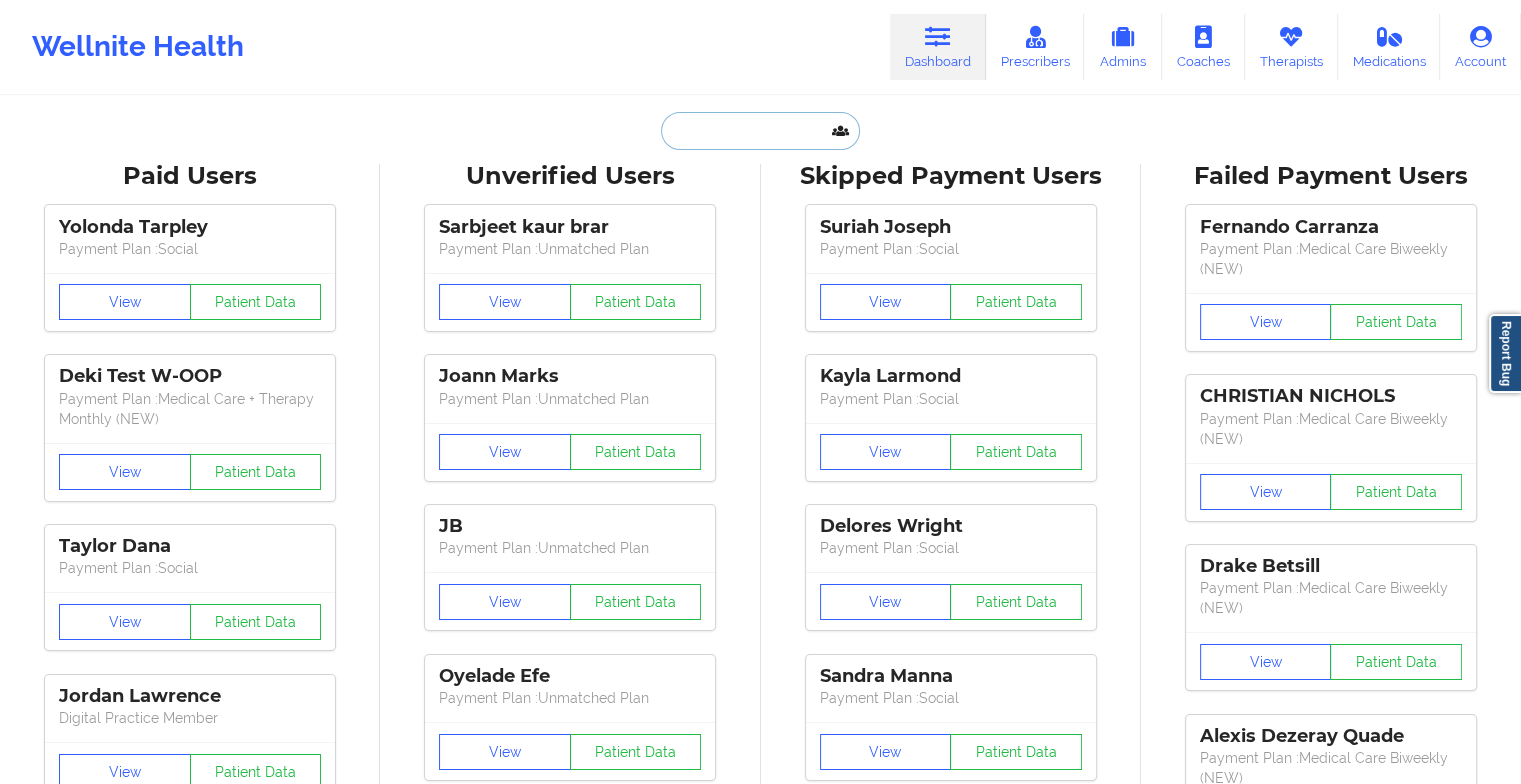 click at bounding box center (760, 131) 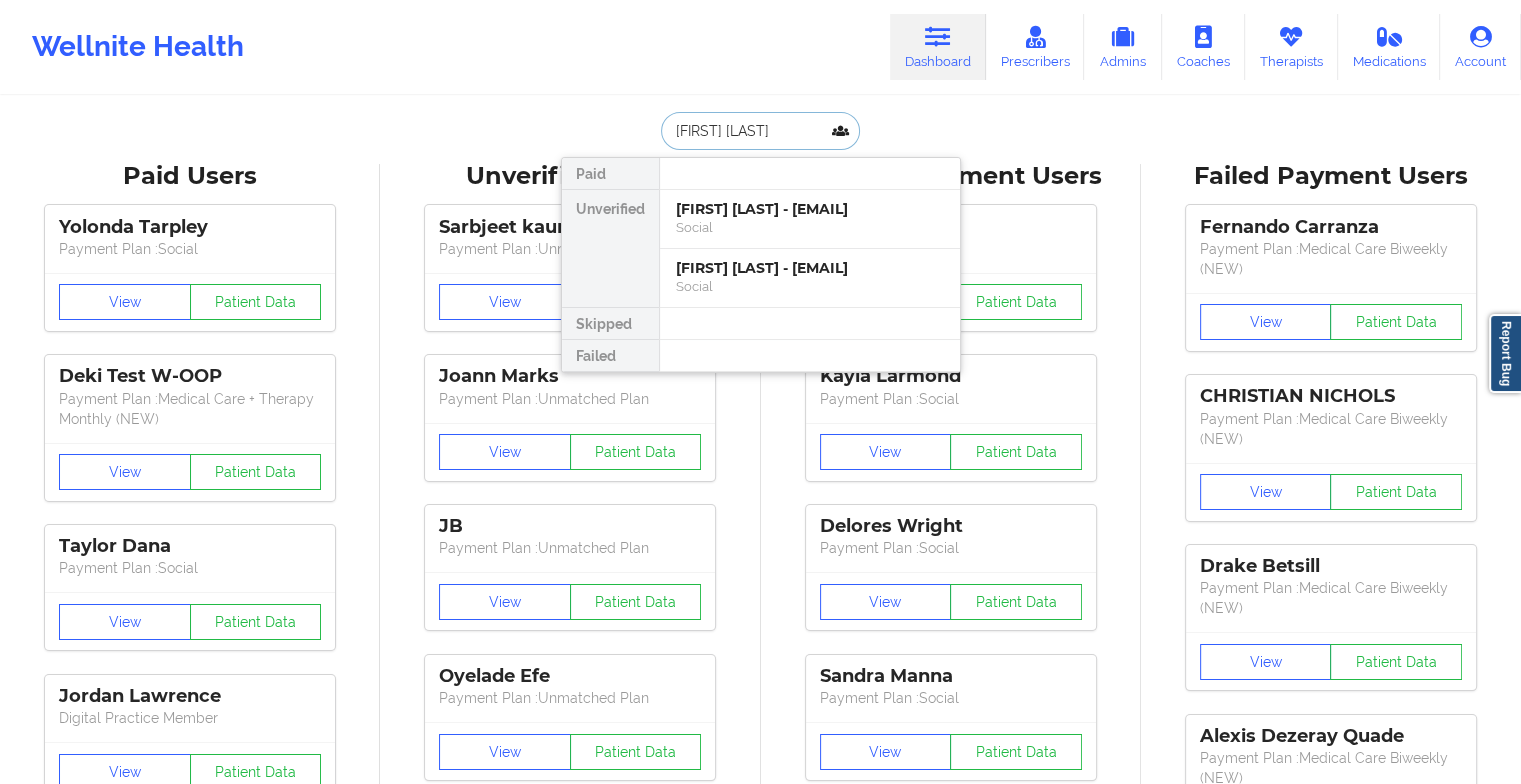 type on "[FIRST] [LAST]" 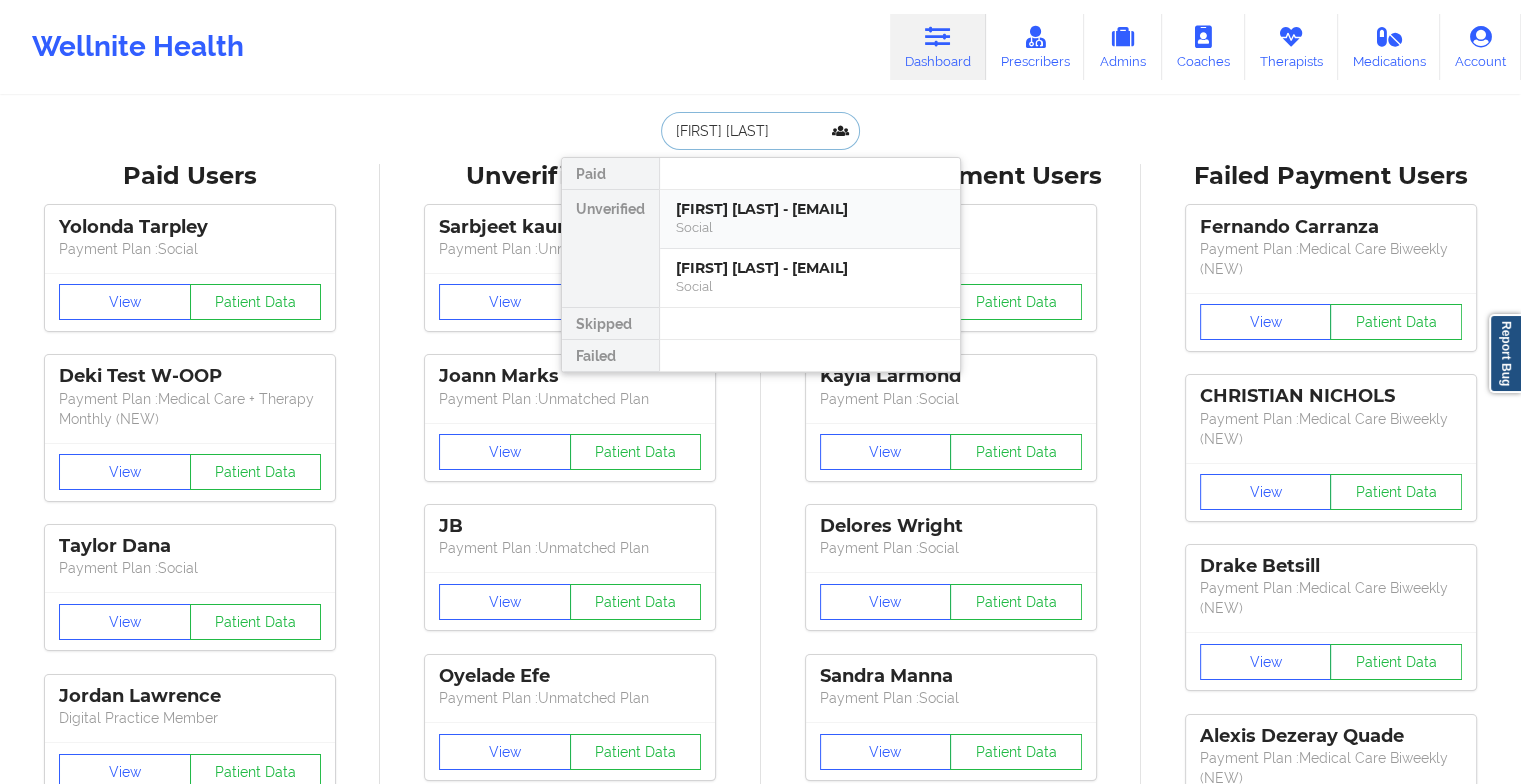 click on "[FIRST] [LAST] - [EMAIL]" at bounding box center [810, 209] 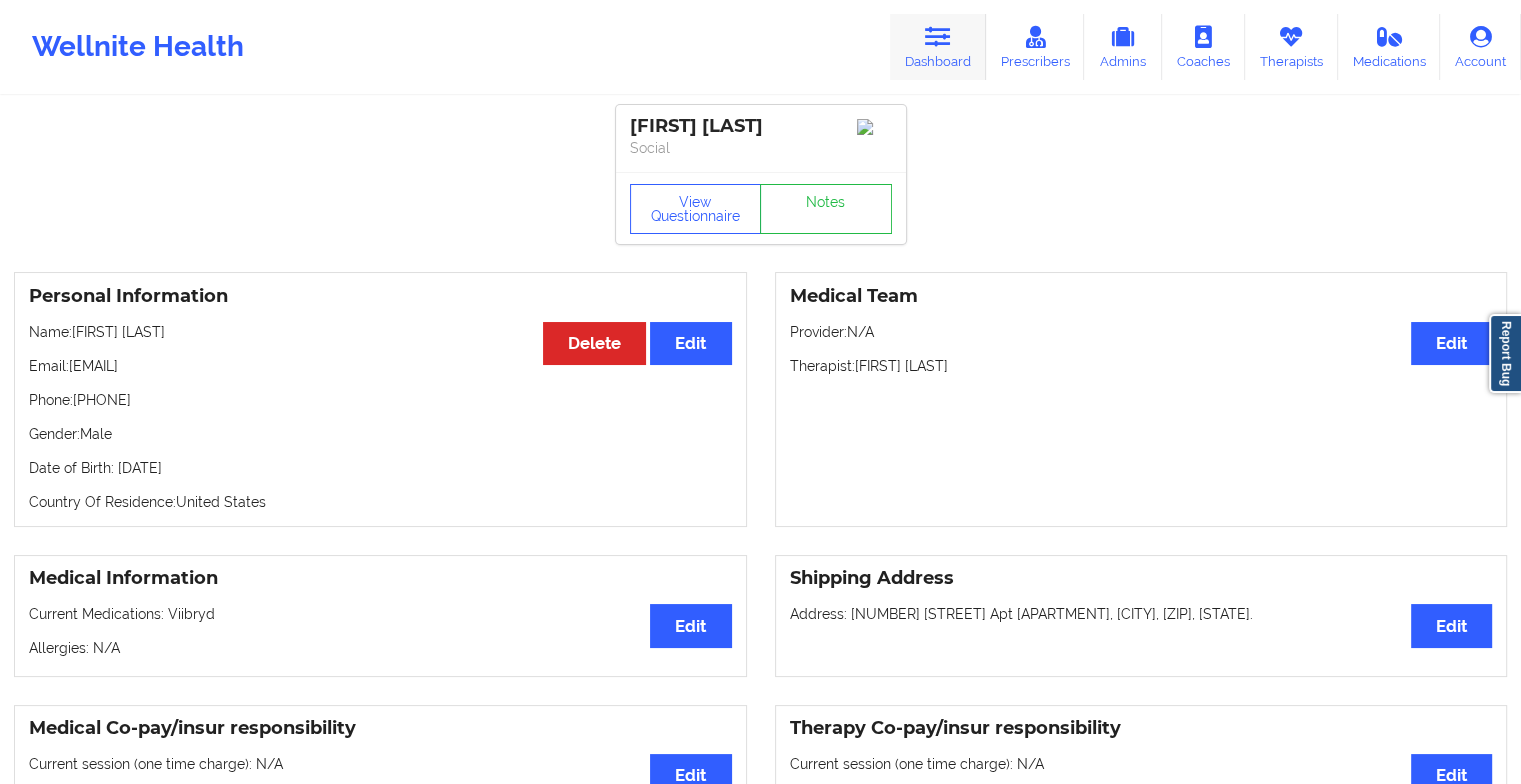 click on "Dashboard" at bounding box center [938, 47] 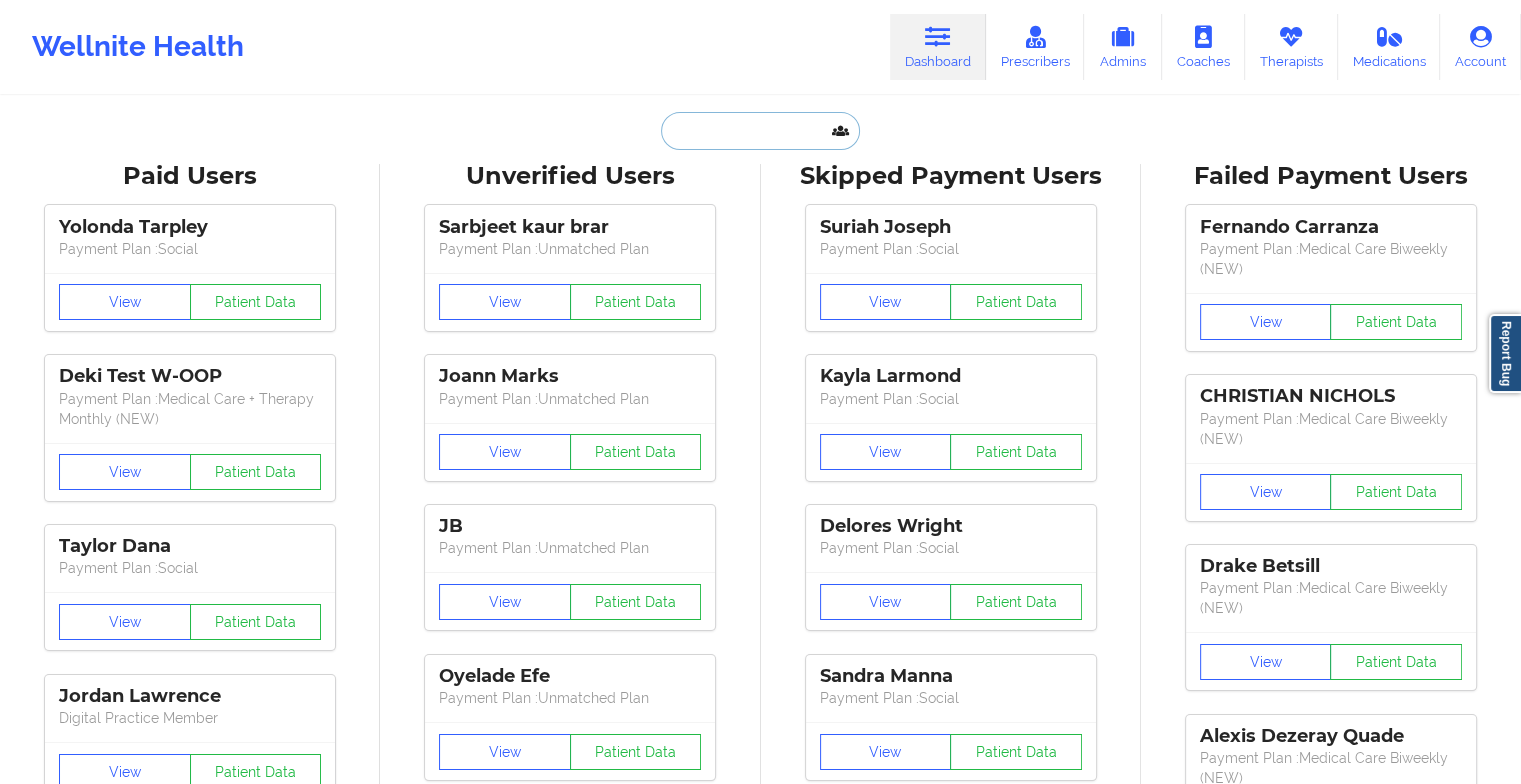 click at bounding box center [760, 131] 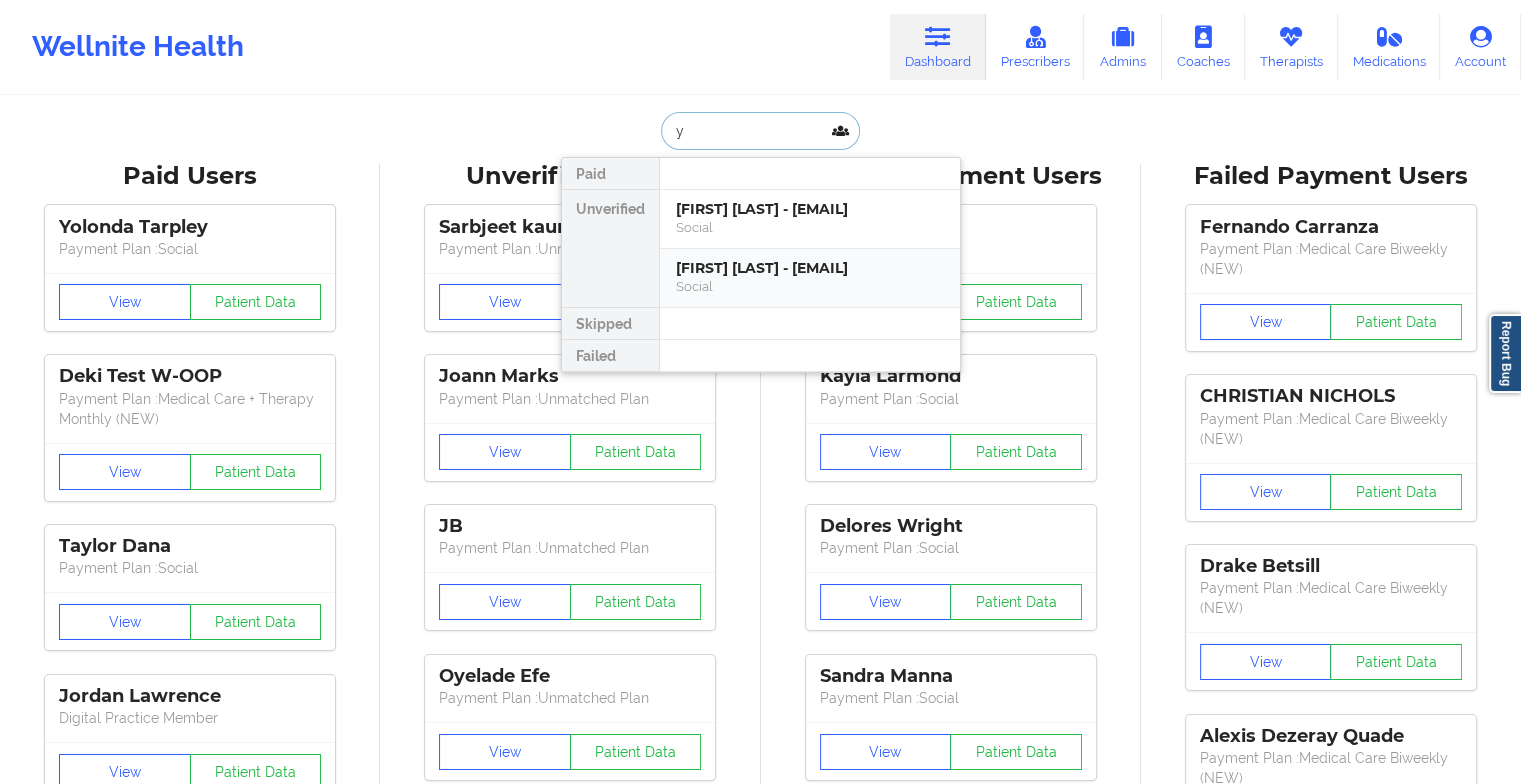 click on "[FIRST] [LAST] - [EMAIL]" at bounding box center (810, 268) 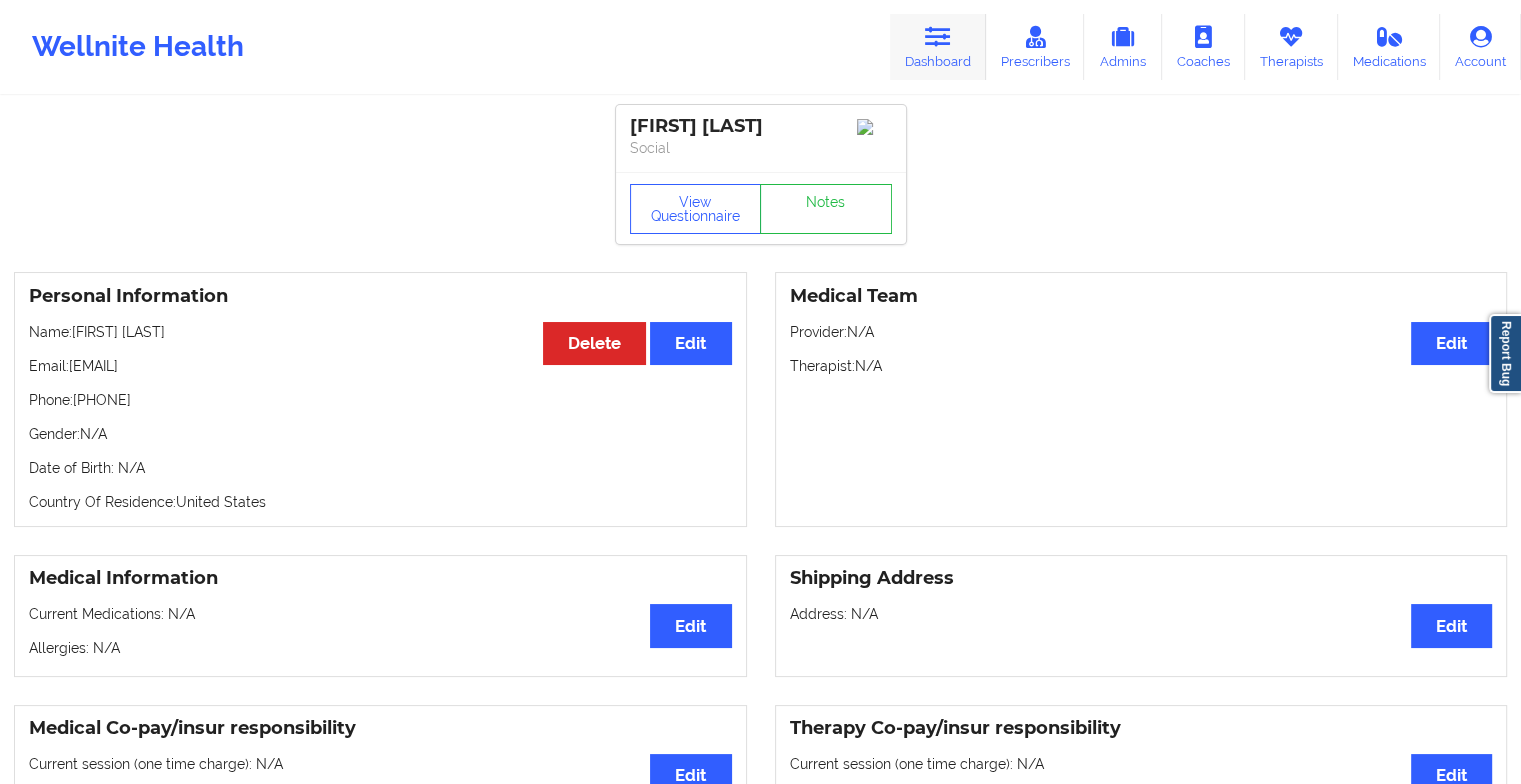 click at bounding box center [938, 37] 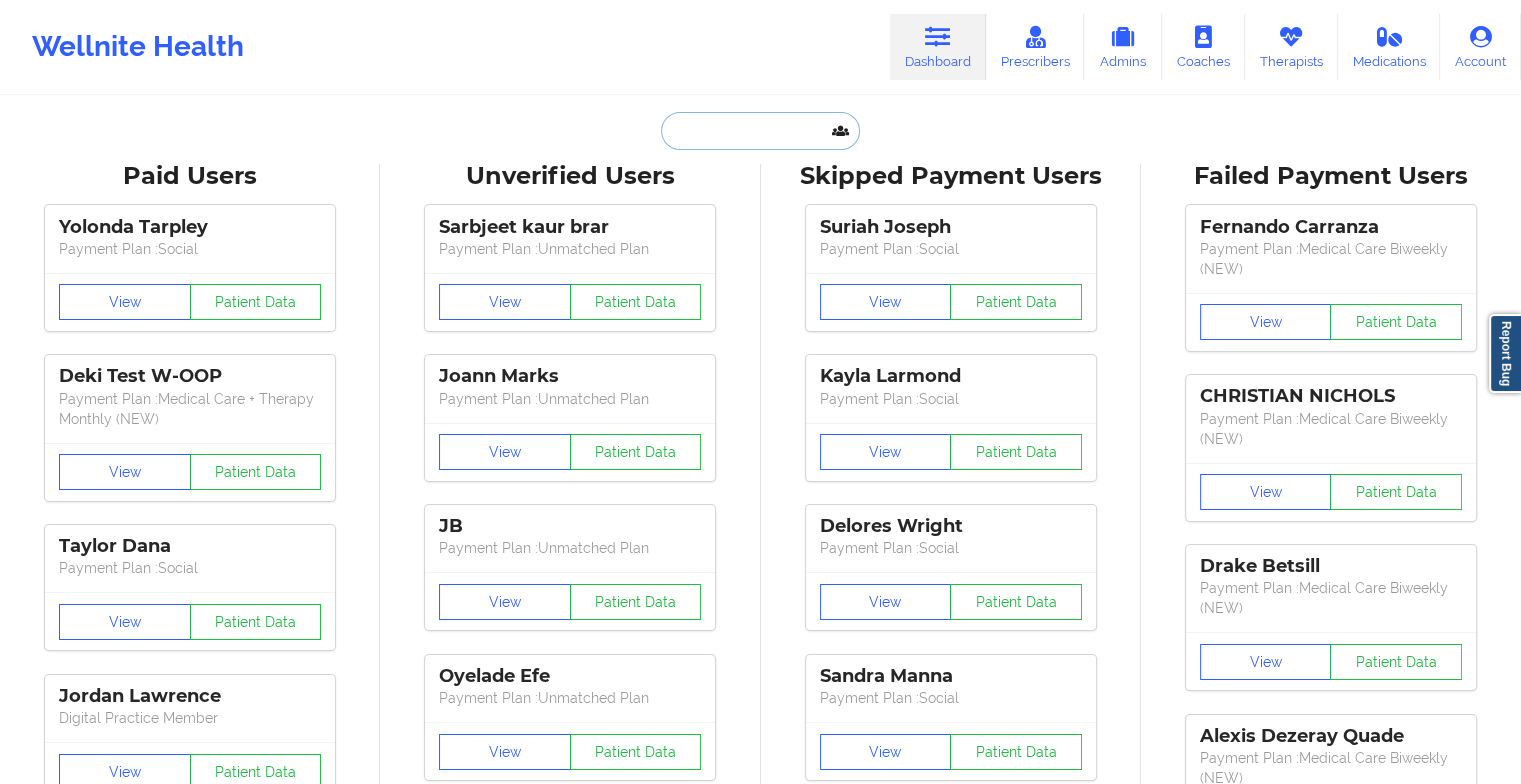 click at bounding box center (760, 131) 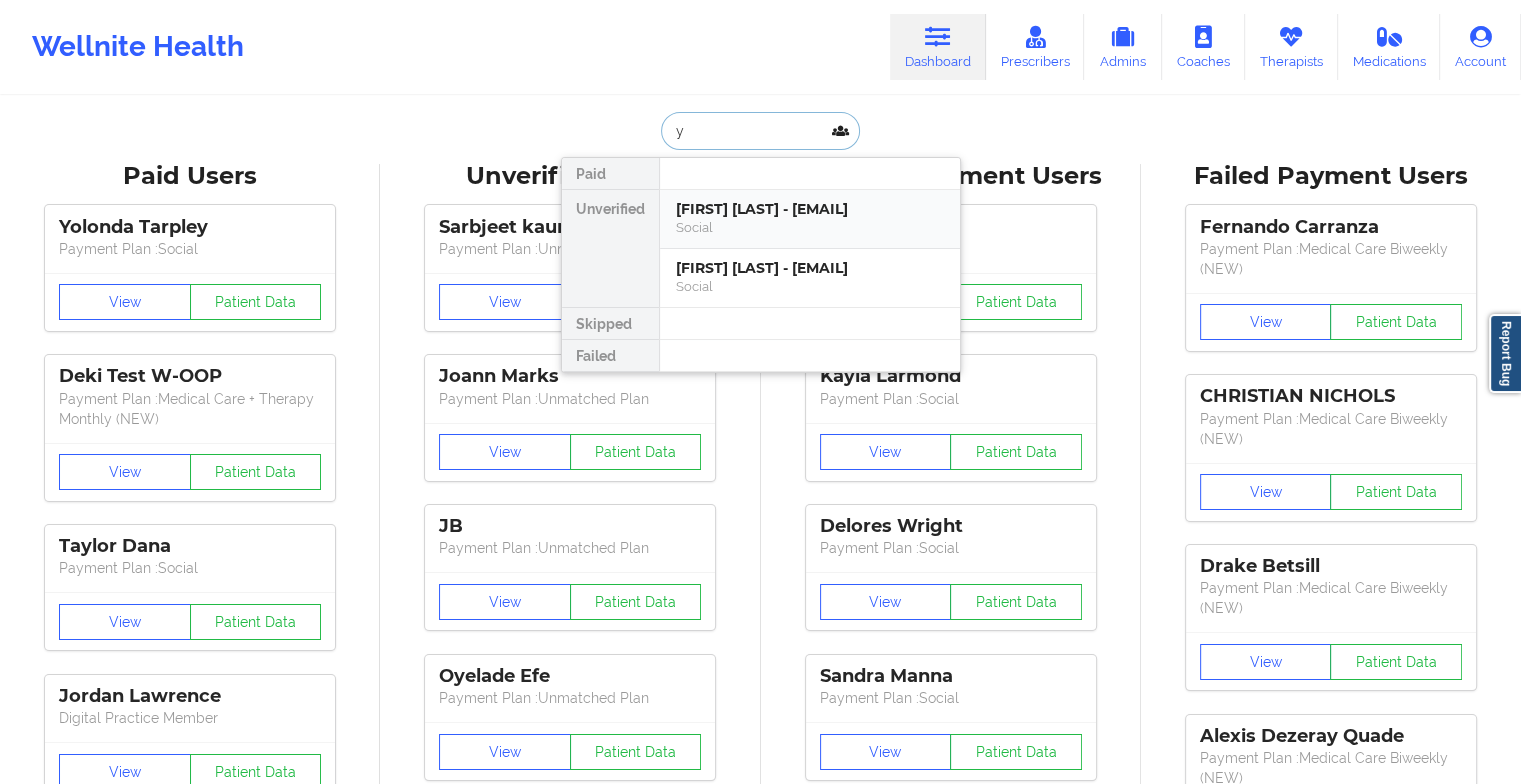 click on "[FIRST] [LAST] - [EMAIL]" at bounding box center [810, 209] 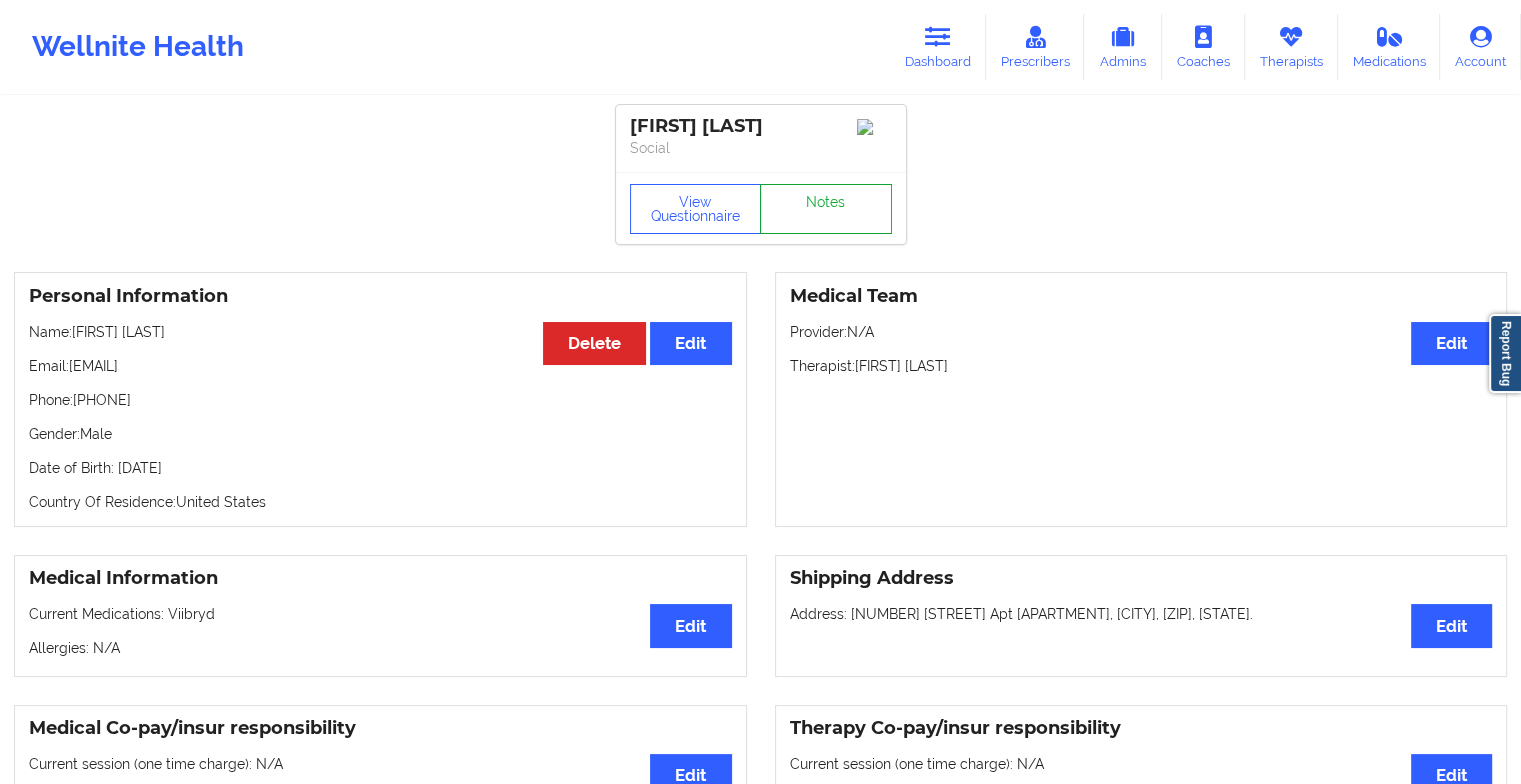 click on "Notes" at bounding box center (826, 209) 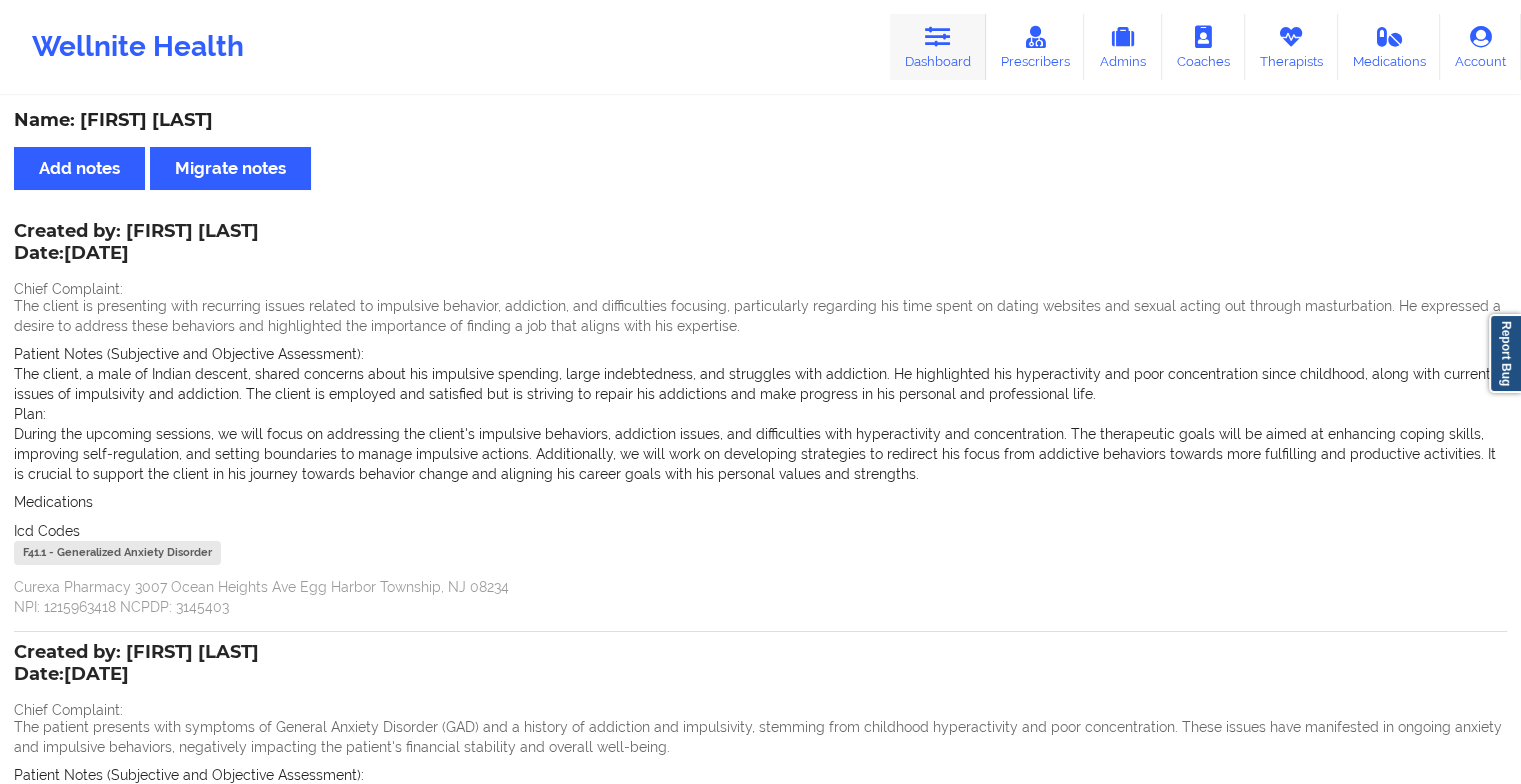 click on "Dashboard" at bounding box center (938, 47) 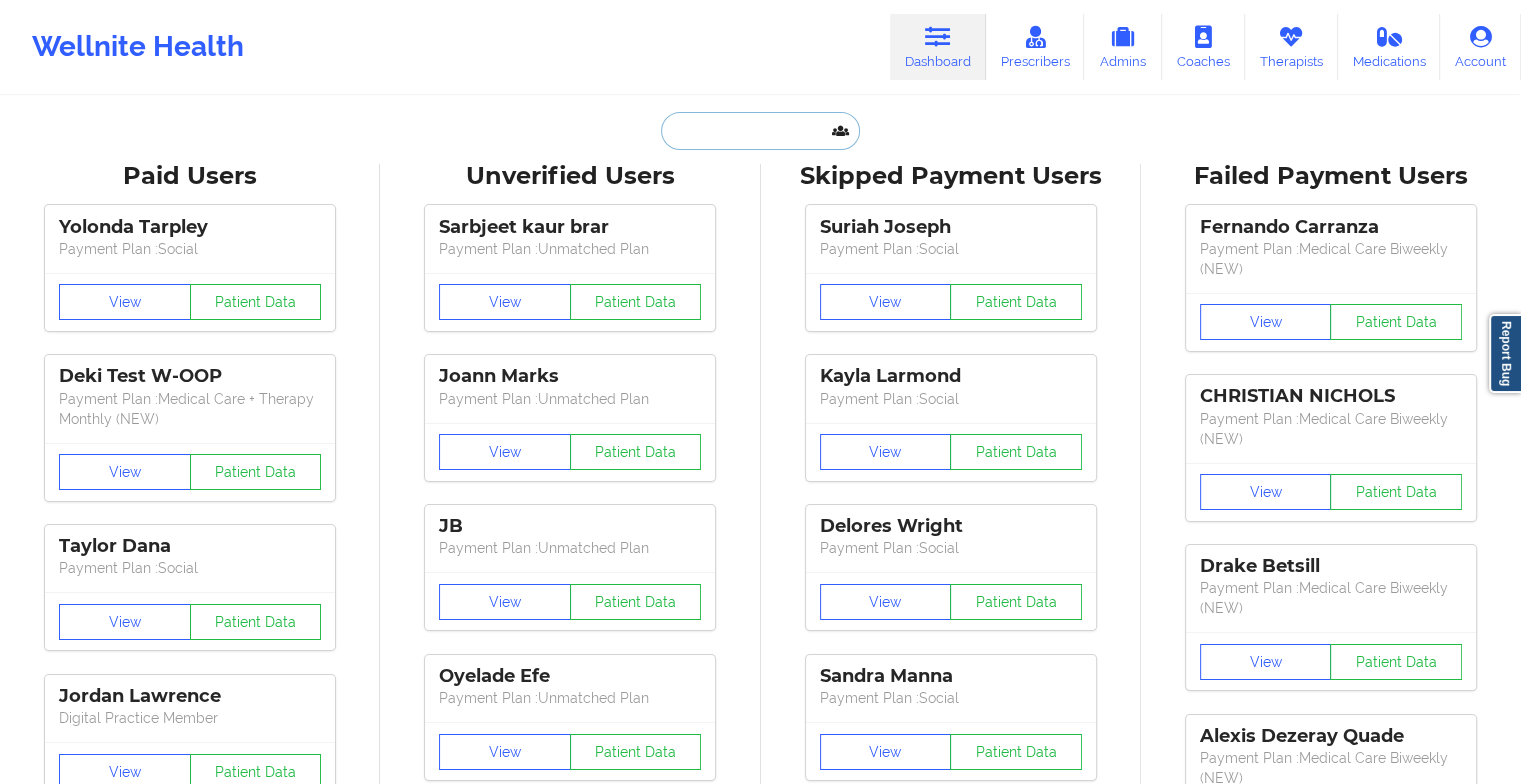 click at bounding box center (760, 131) 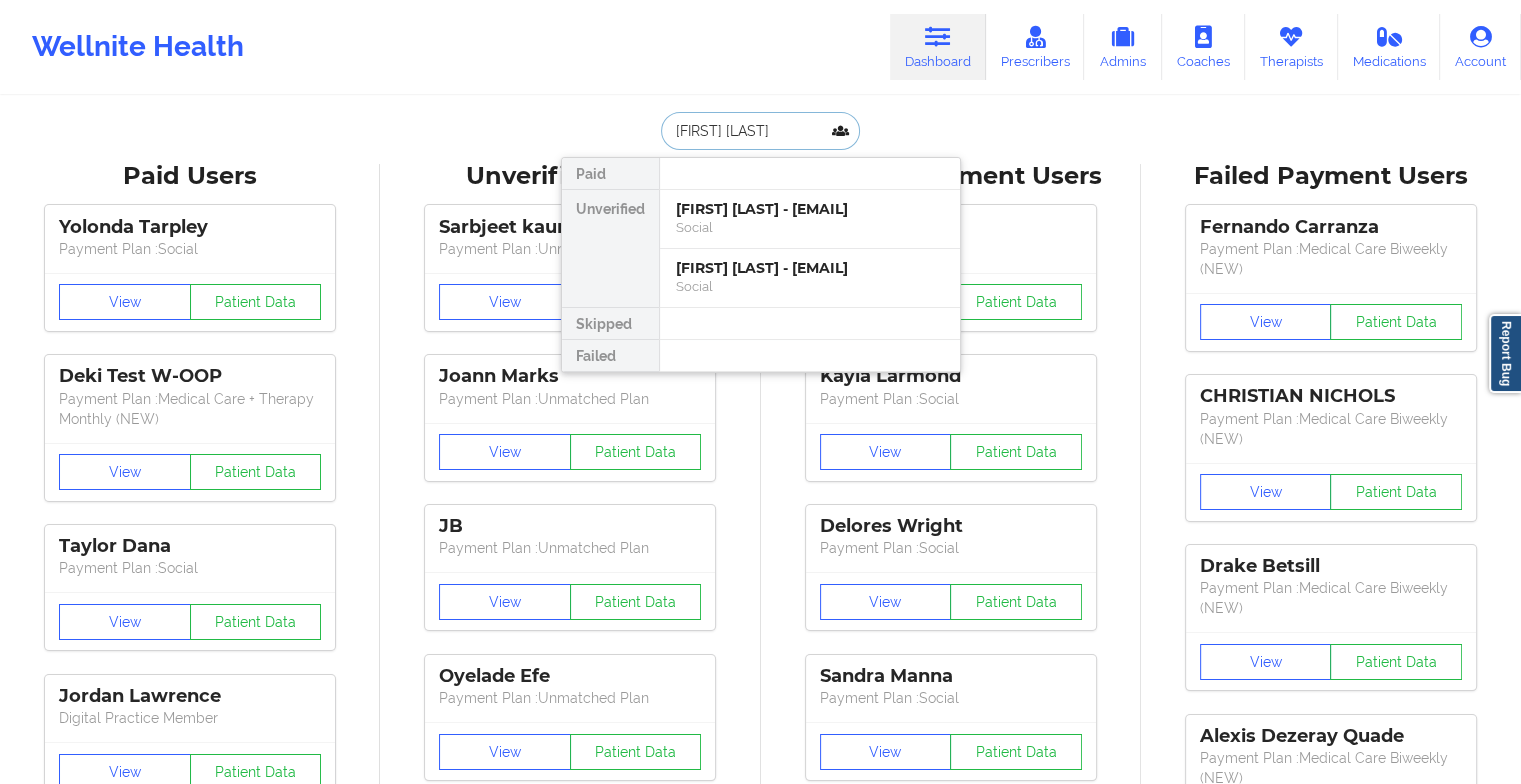 type on "[FIRST] [LAST]" 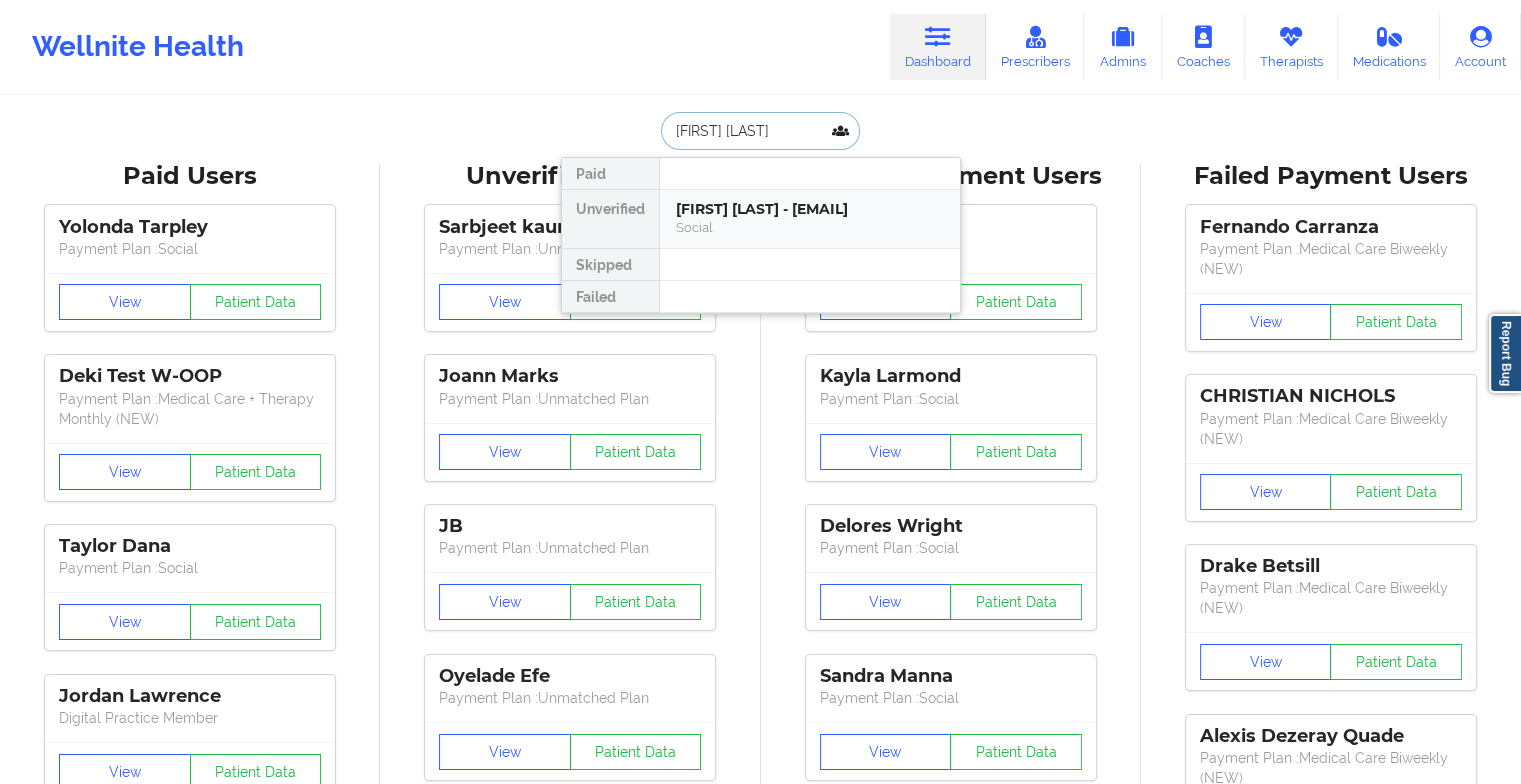click on "[FIRST] [LAST] - [EMAIL]" at bounding box center (810, 209) 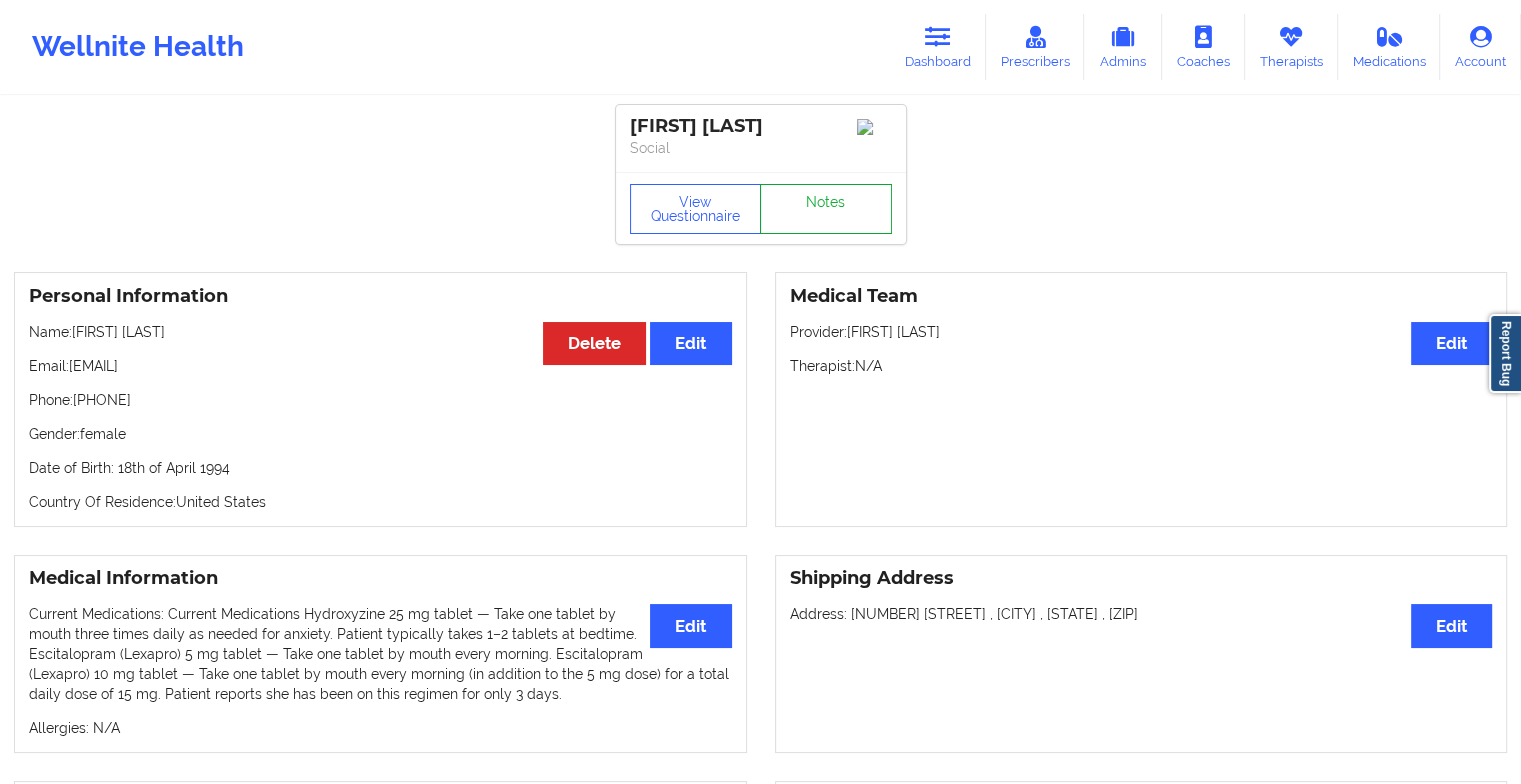 click on "Notes" at bounding box center (826, 209) 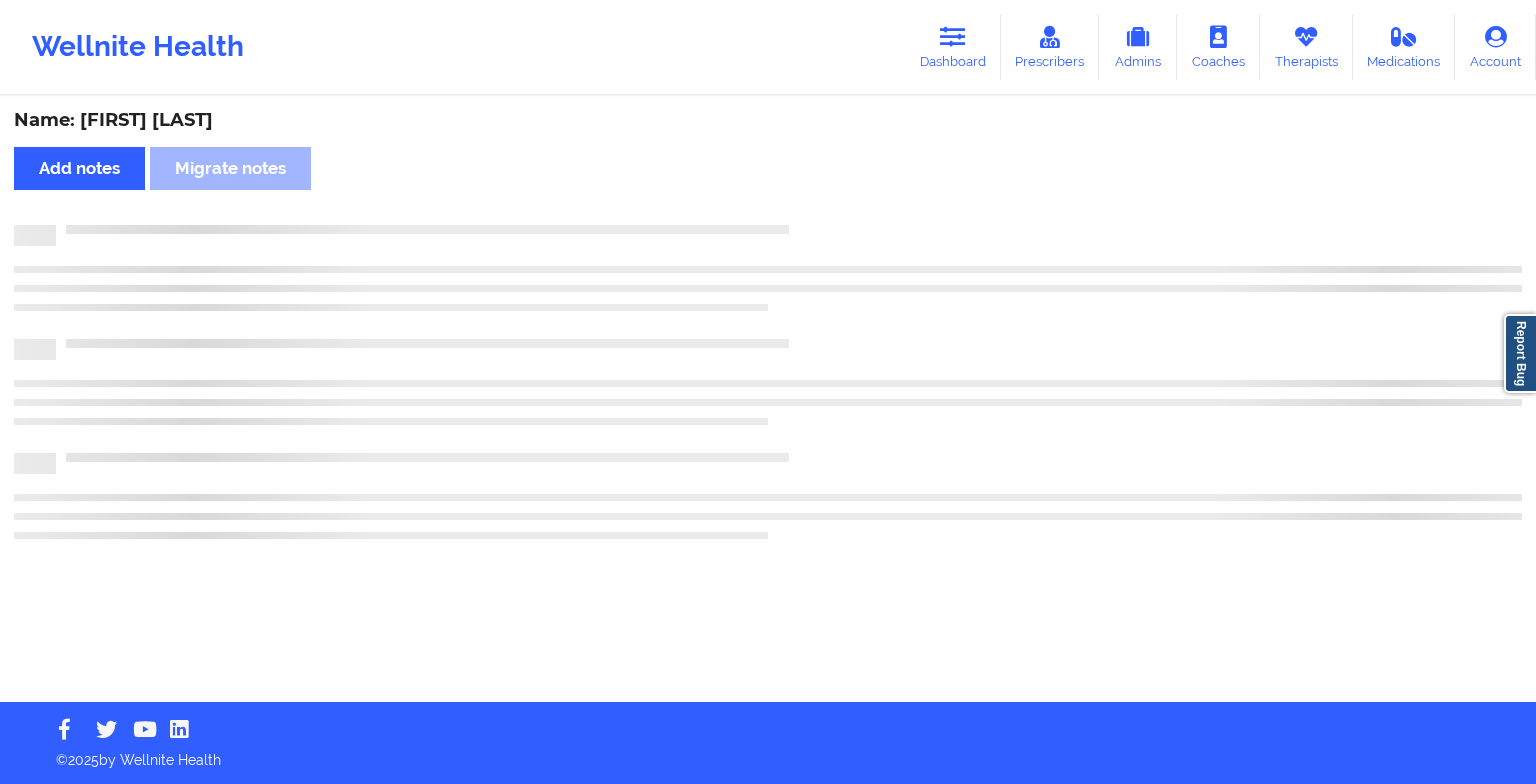 click on "Name: [FIRST] [LAST] Add notes Migrate notes" at bounding box center (768, 400) 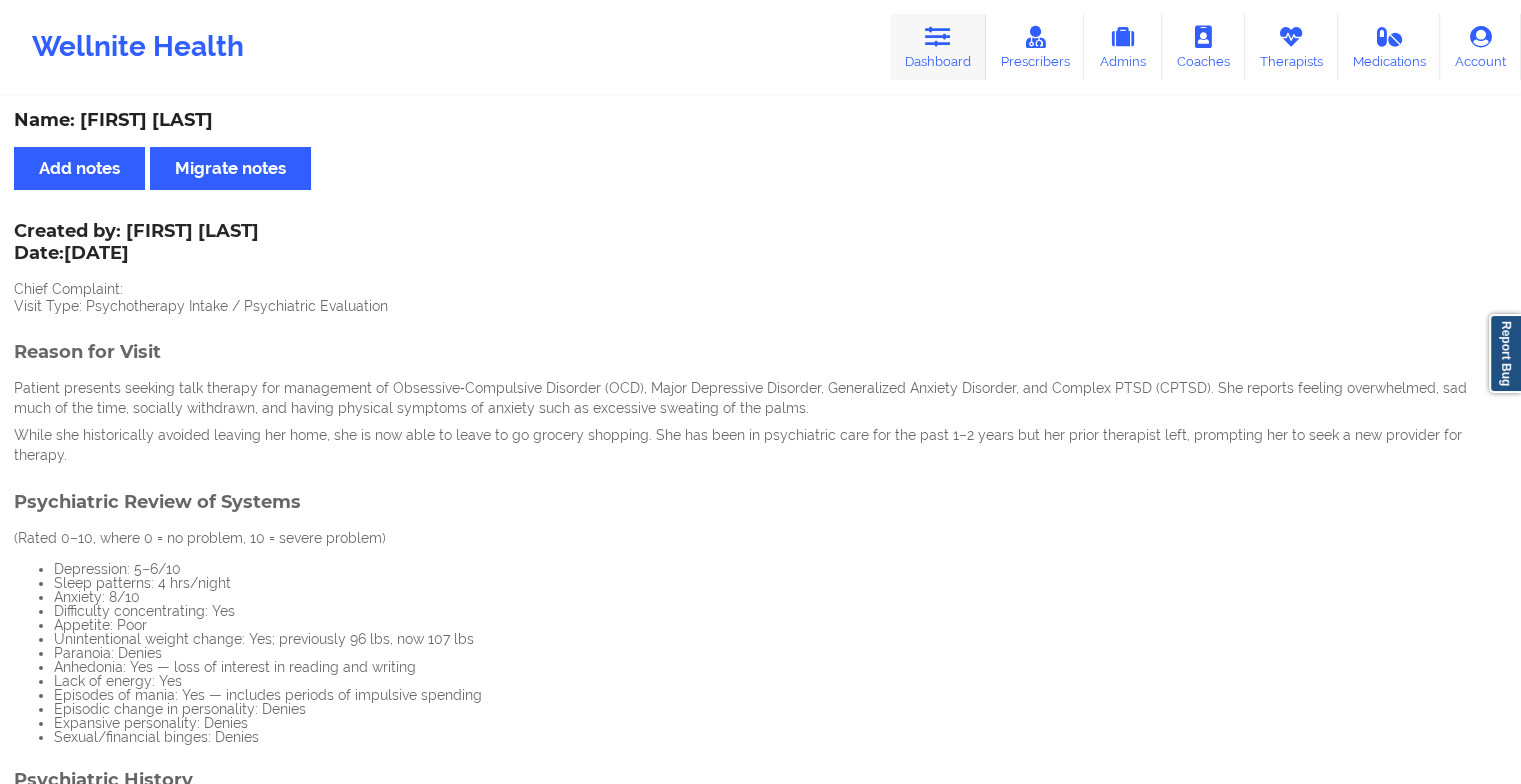 click on "Dashboard" at bounding box center [938, 47] 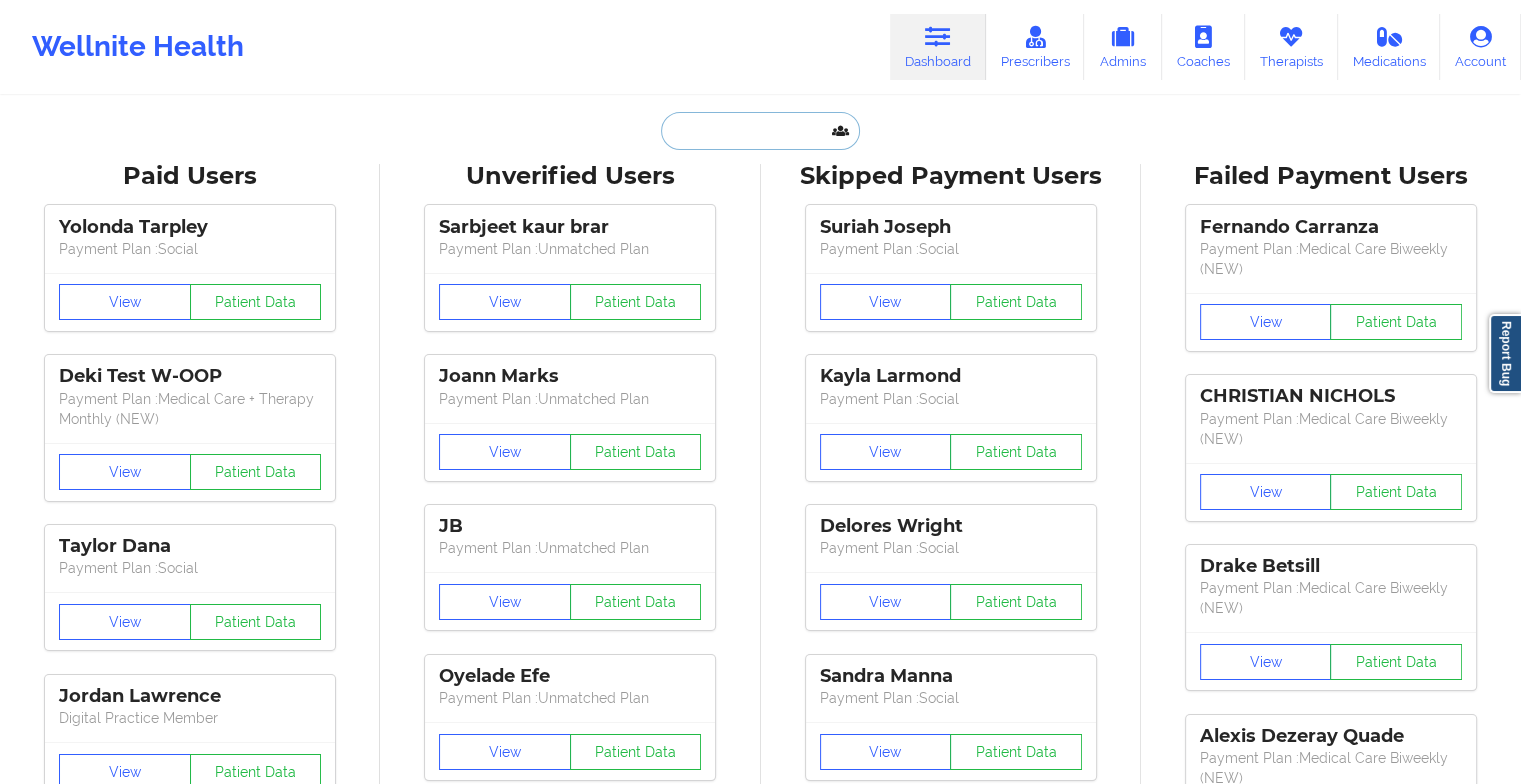 click at bounding box center [760, 131] 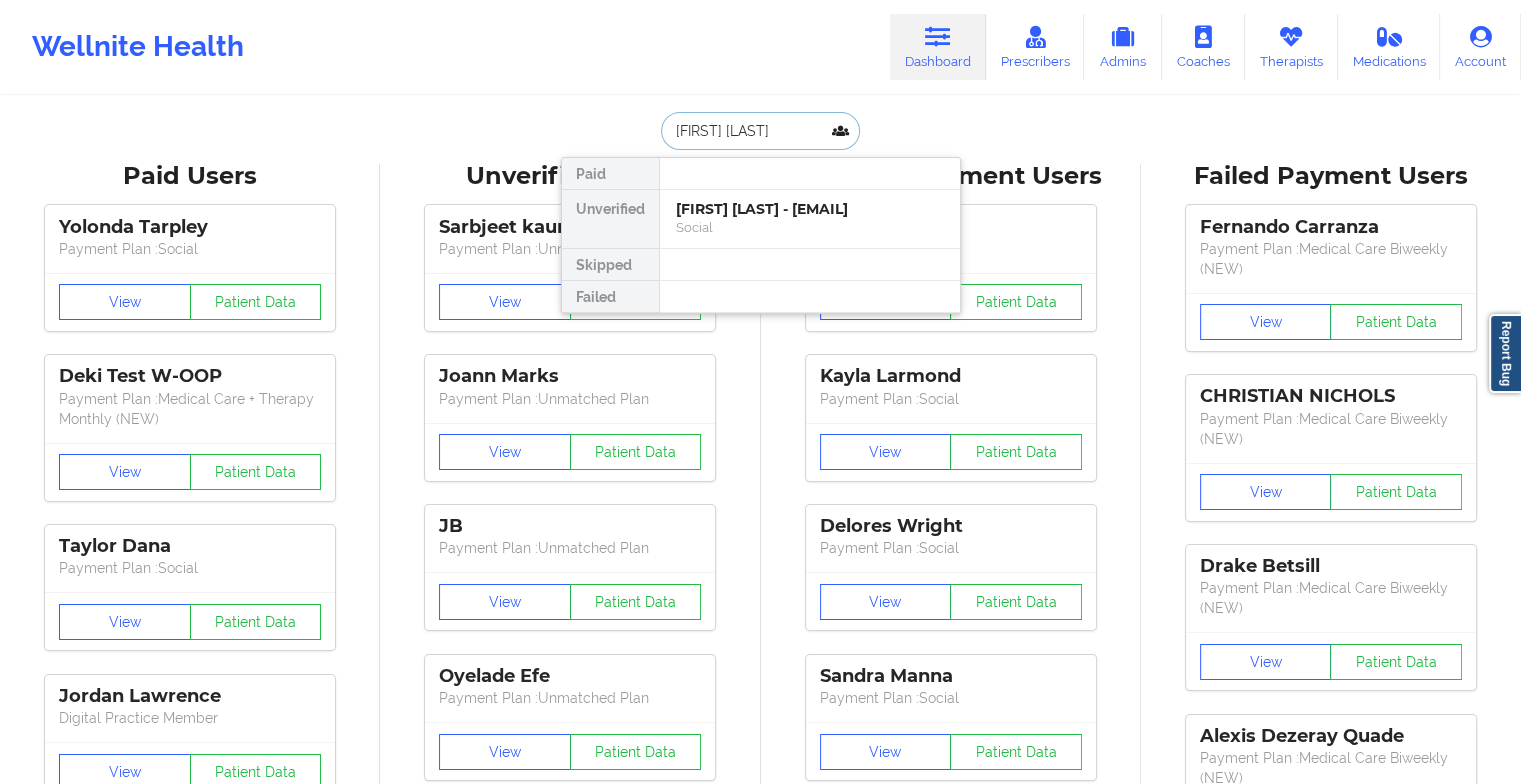 type on "[FIRST] [LAST]" 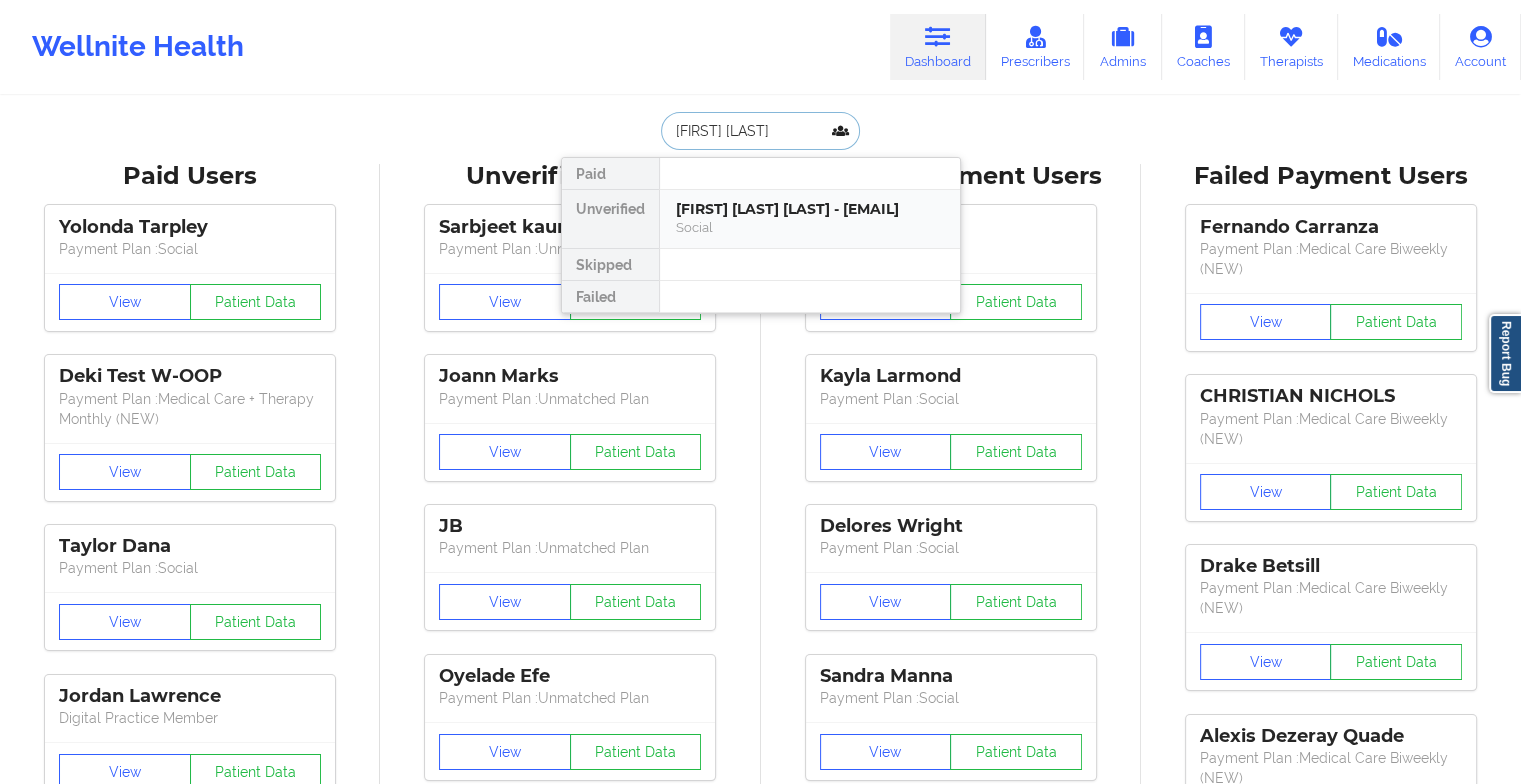 click on "[FIRST] [LAST] [LAST] - [EMAIL]" at bounding box center (810, 209) 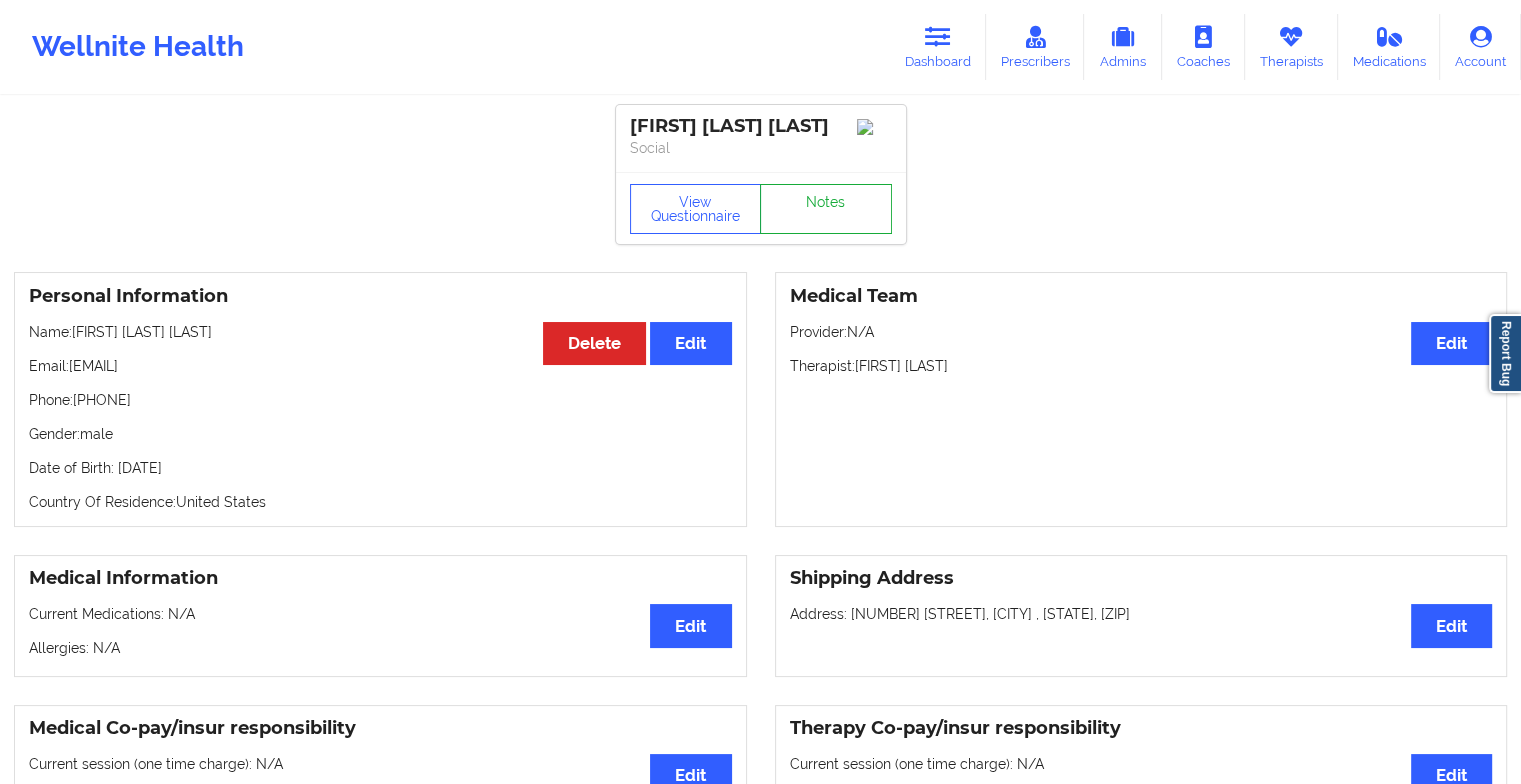 click on "View Questionnaire Notes" at bounding box center (761, 209) 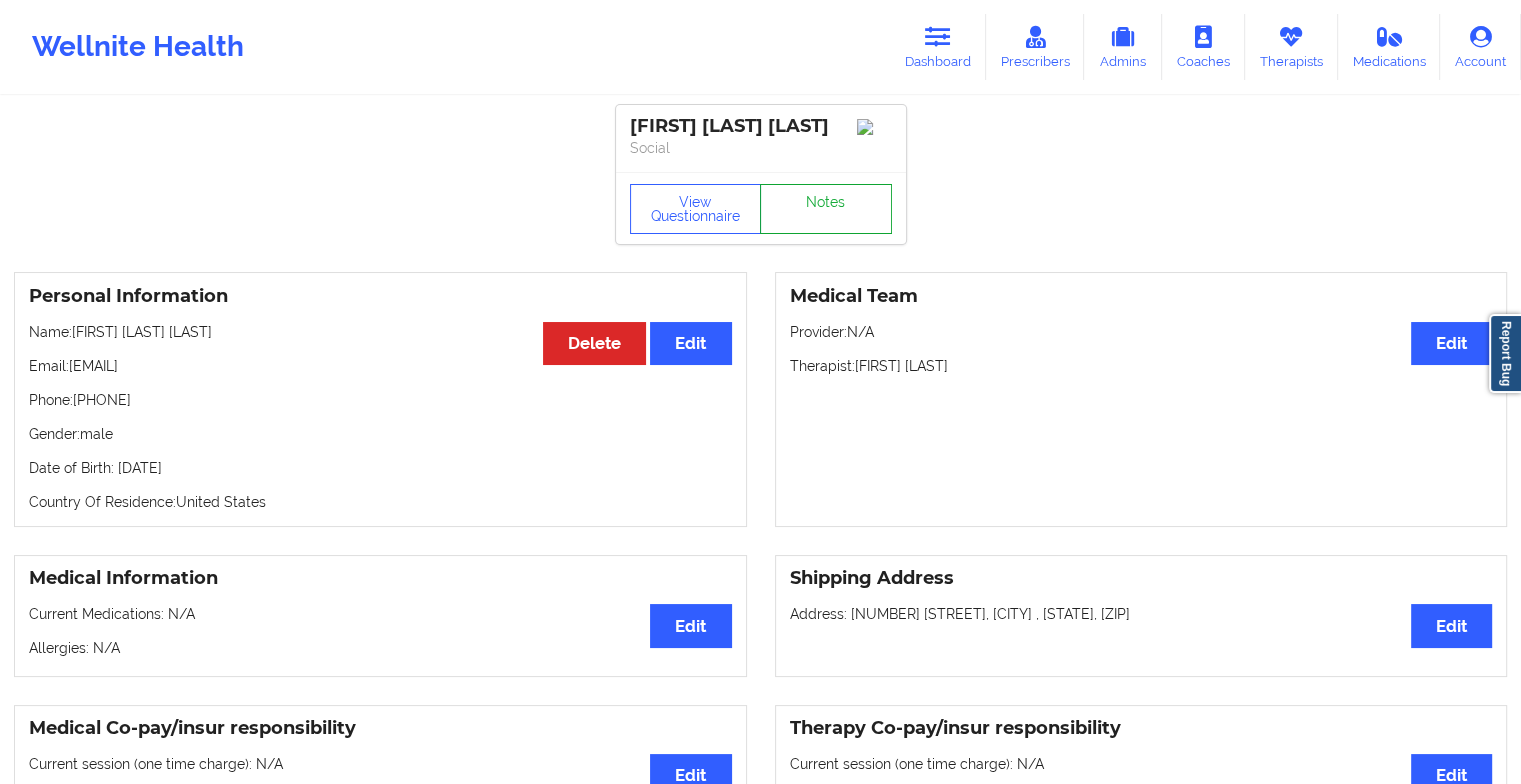 click on "Notes" at bounding box center (826, 209) 